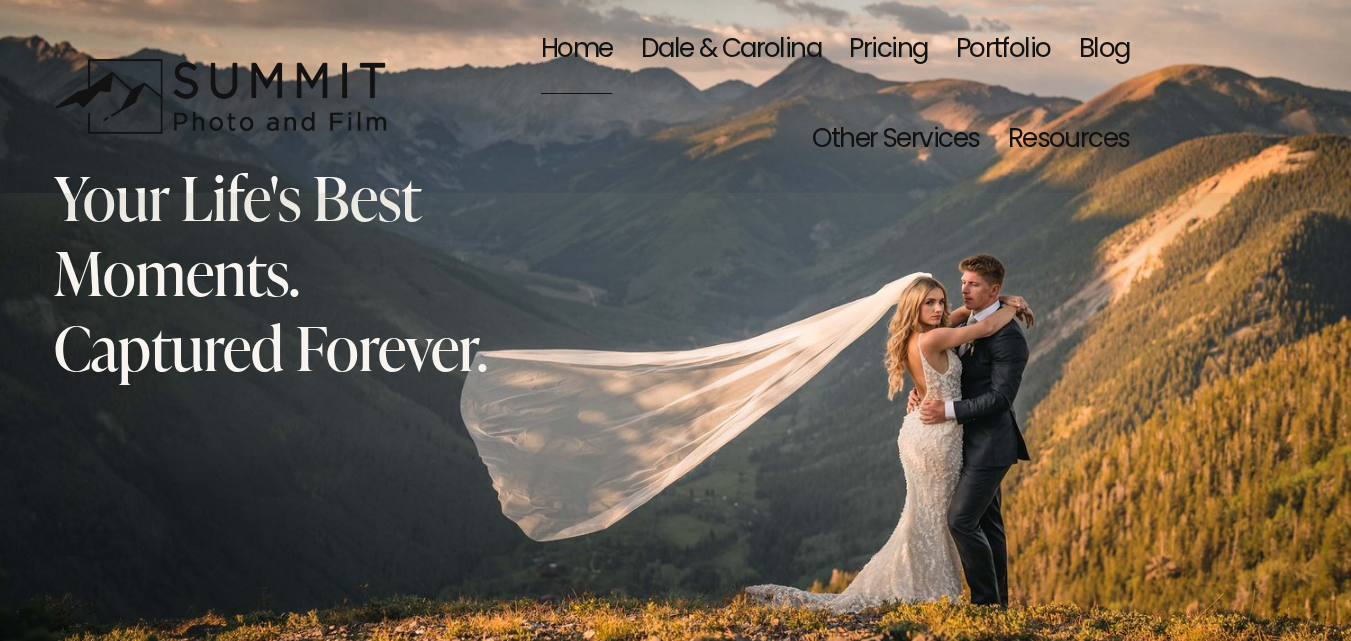 scroll, scrollTop: 0, scrollLeft: 0, axis: both 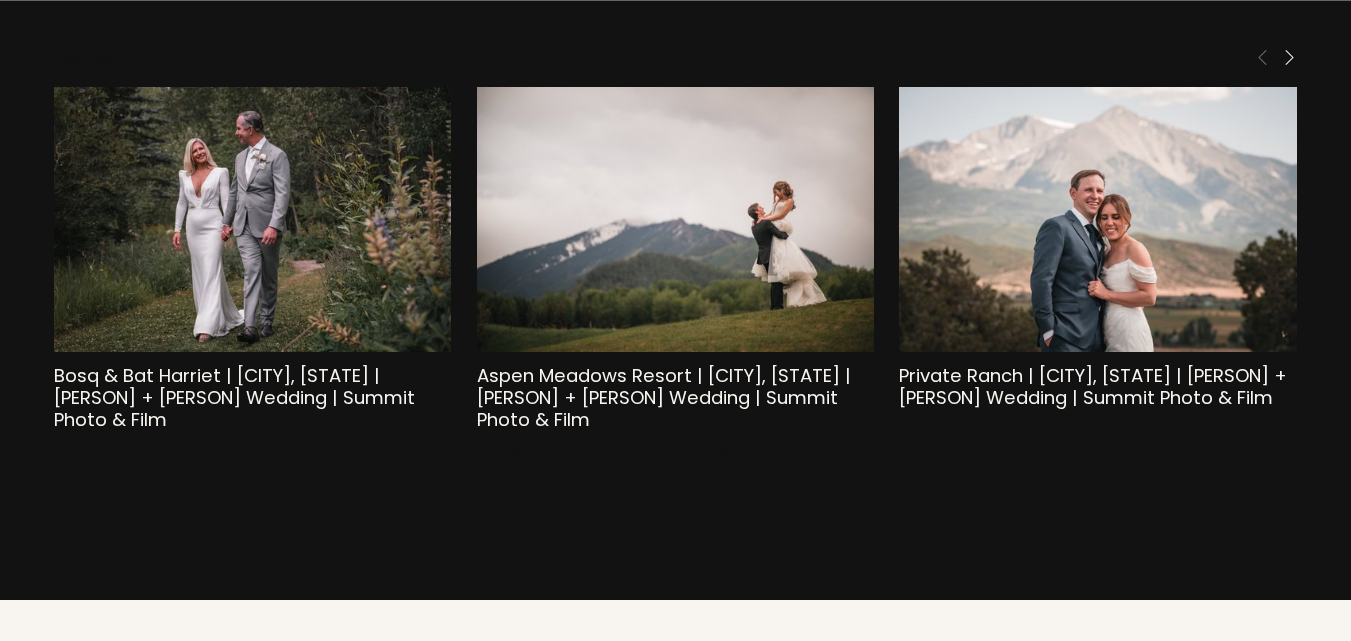 click at bounding box center (1289, 57) 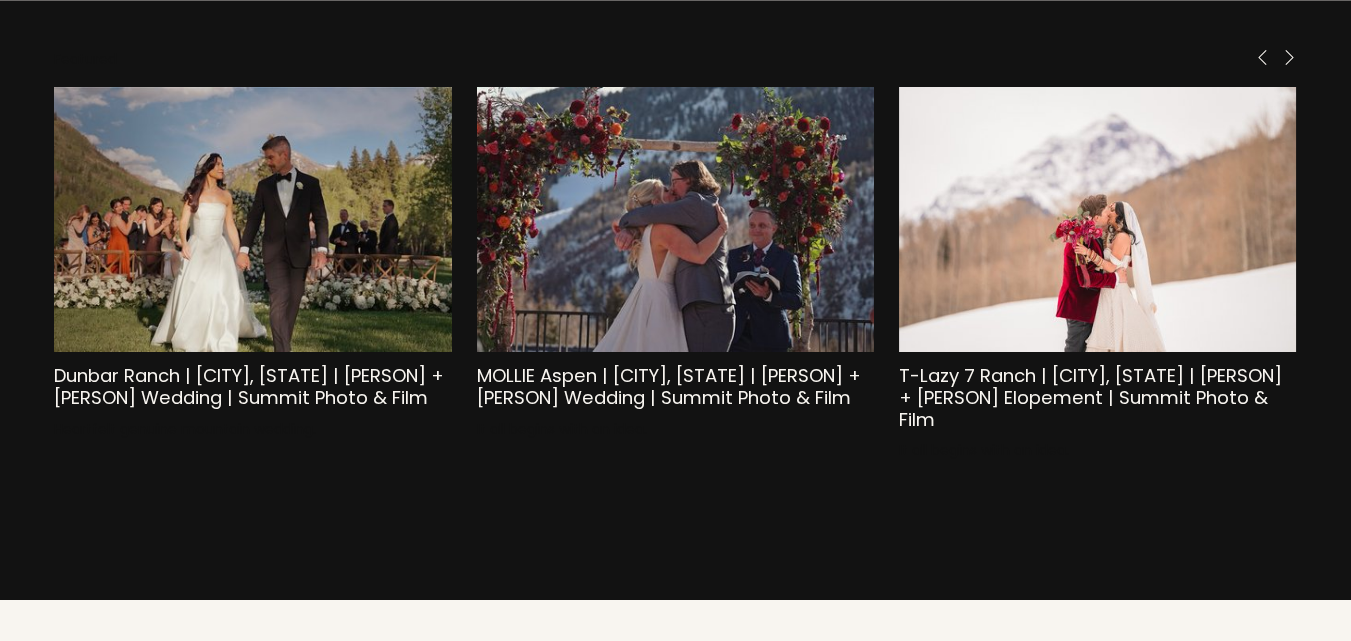 click at bounding box center (1289, 57) 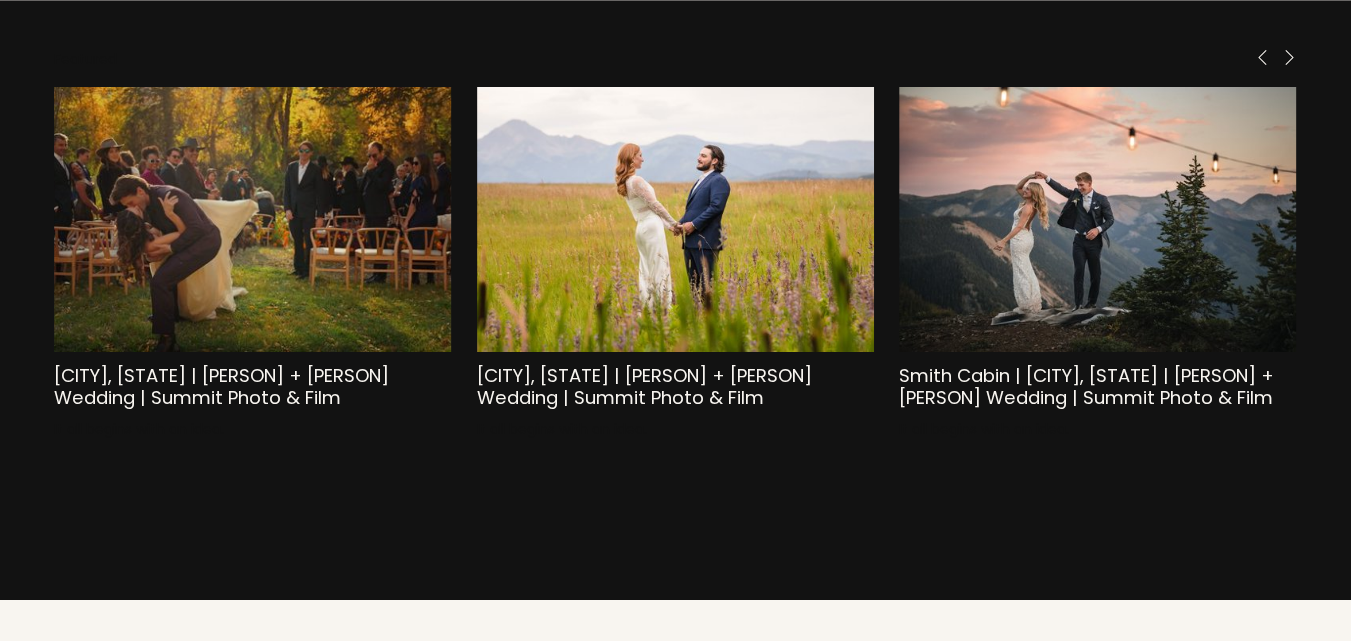 click at bounding box center (1289, 57) 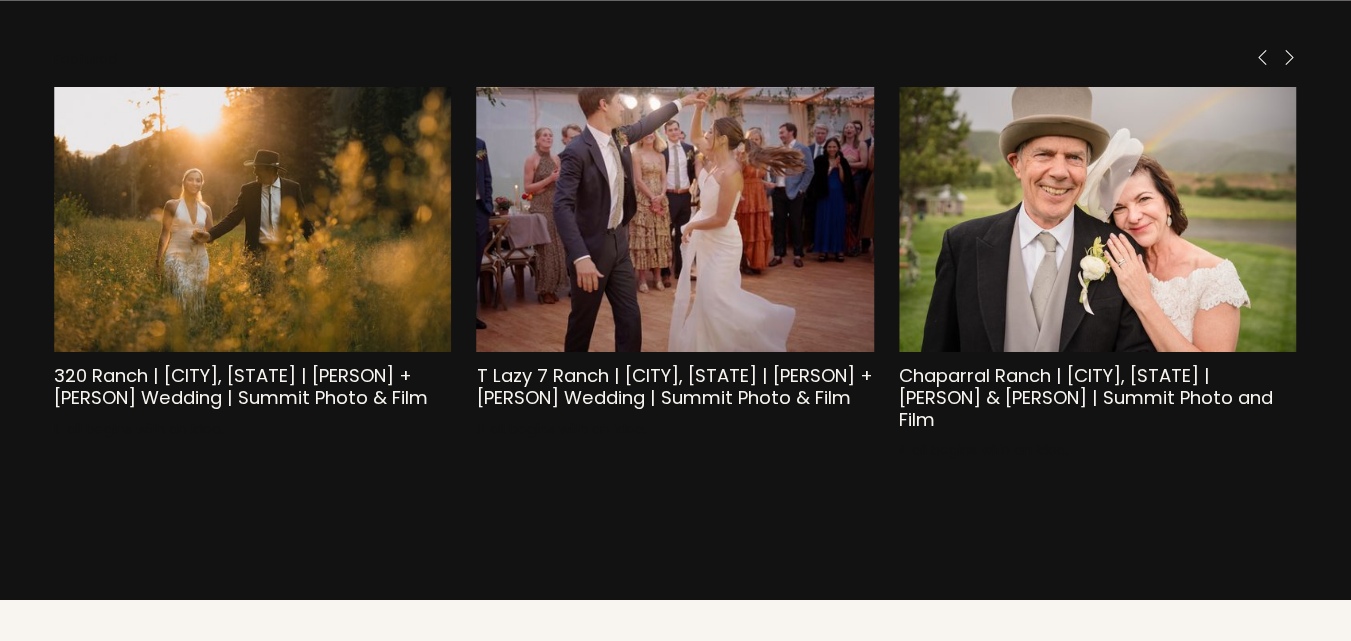 click at bounding box center (1289, 57) 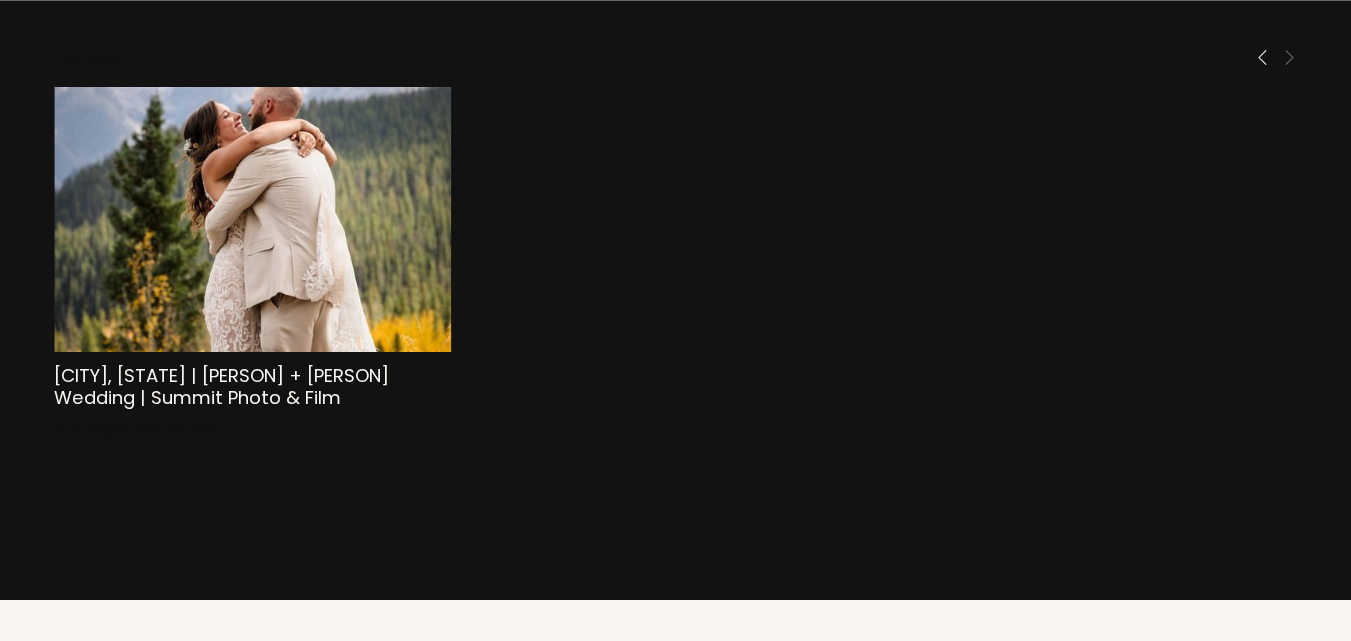click at bounding box center (1272, 64) 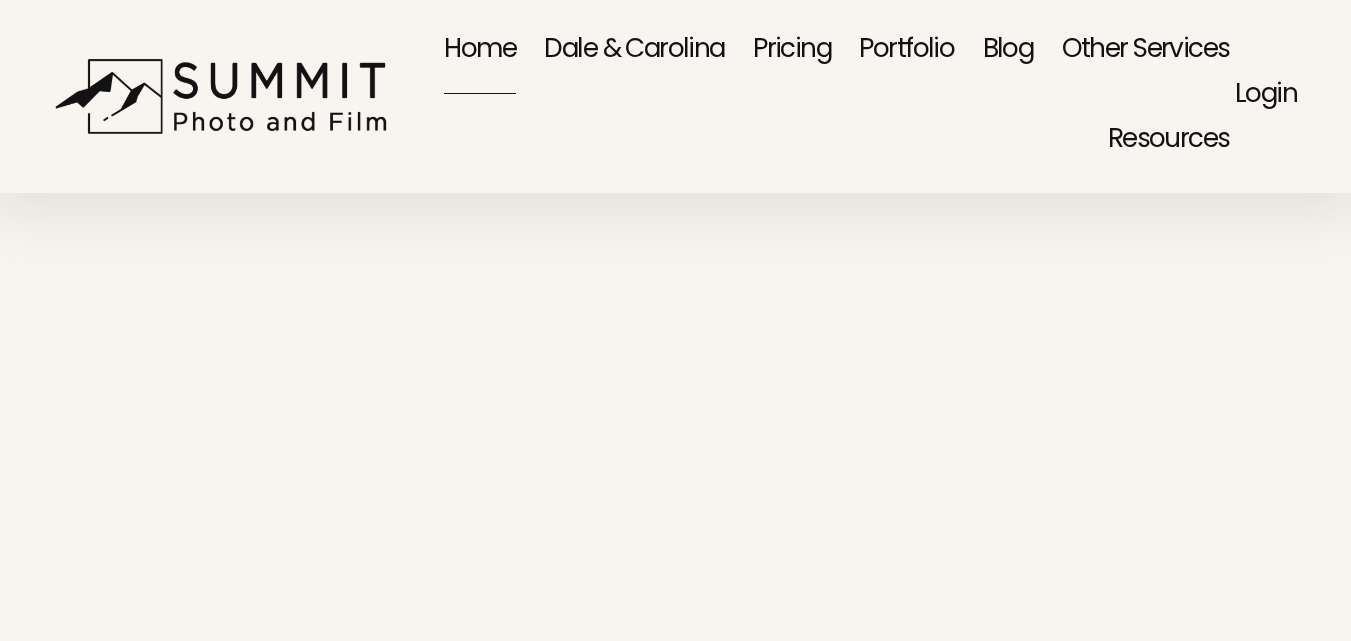 scroll, scrollTop: 7641, scrollLeft: 0, axis: vertical 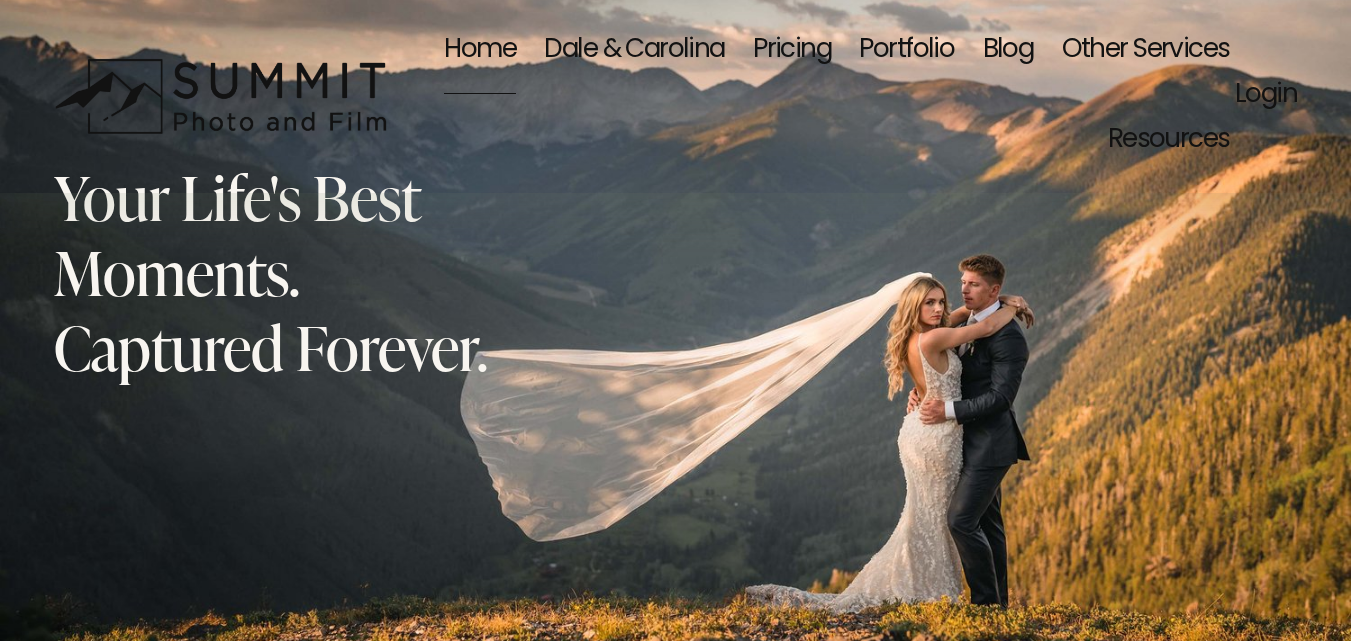 click on "Dale & Carolina" at bounding box center [634, 52] 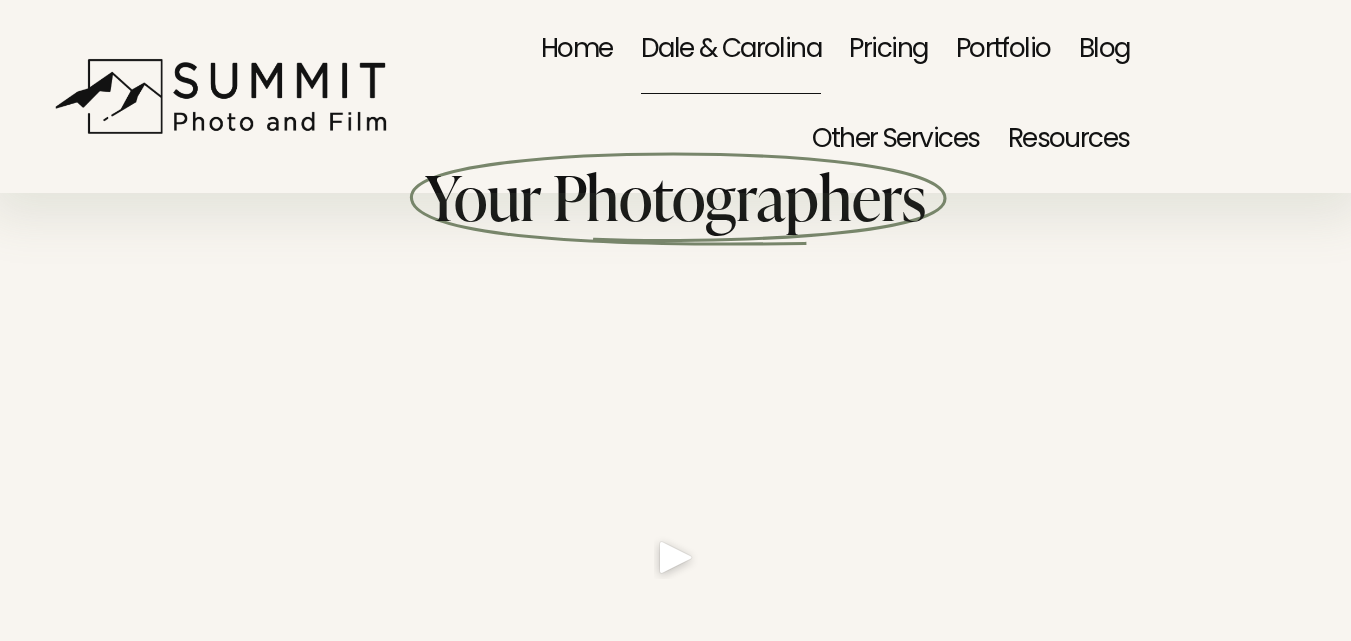 scroll, scrollTop: 0, scrollLeft: 0, axis: both 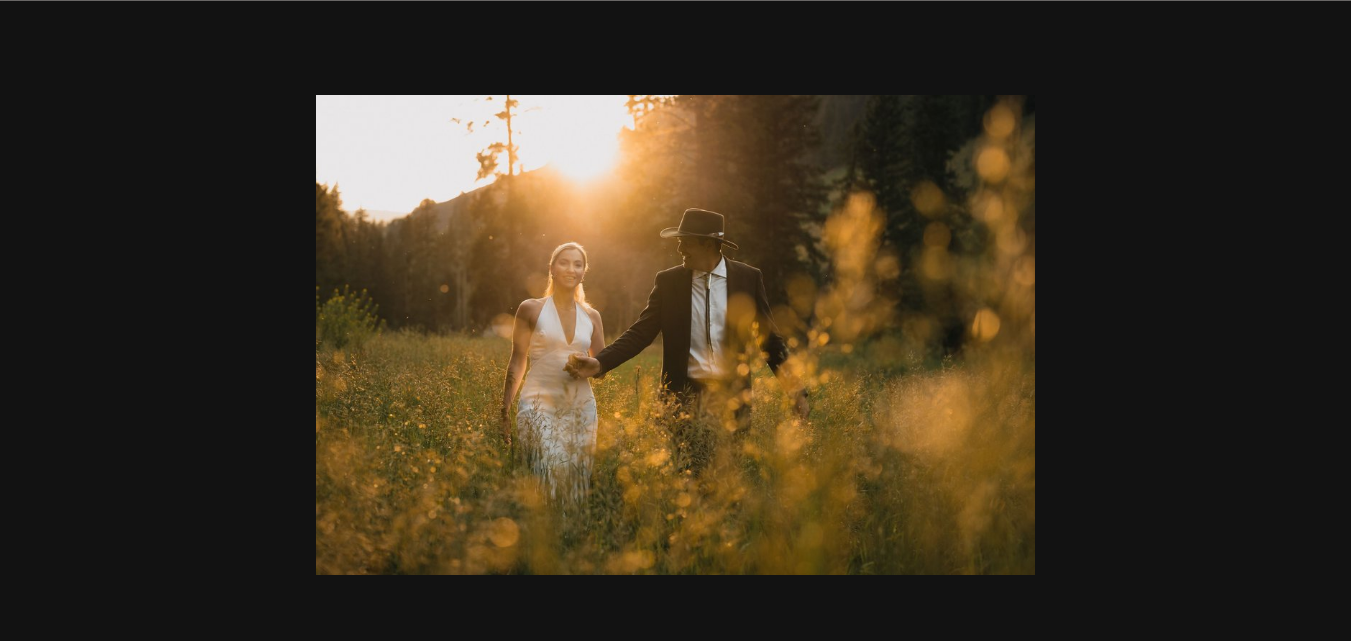 click at bounding box center (675, 335) 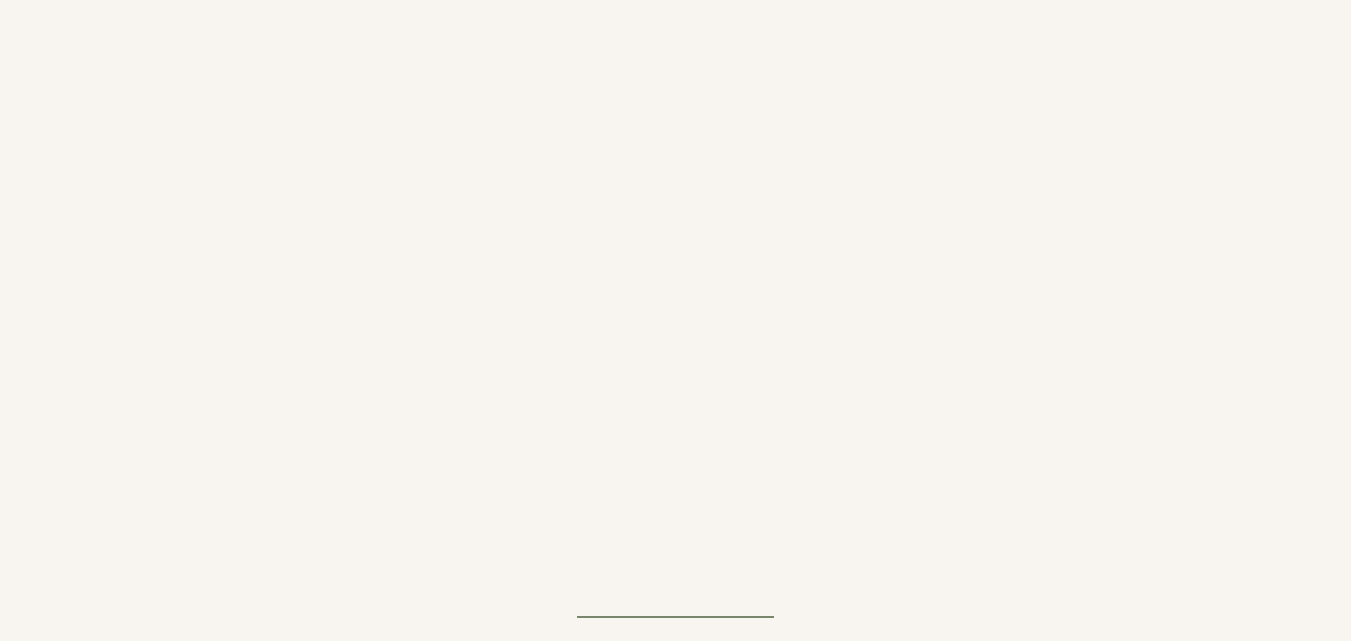 scroll, scrollTop: 7546, scrollLeft: 0, axis: vertical 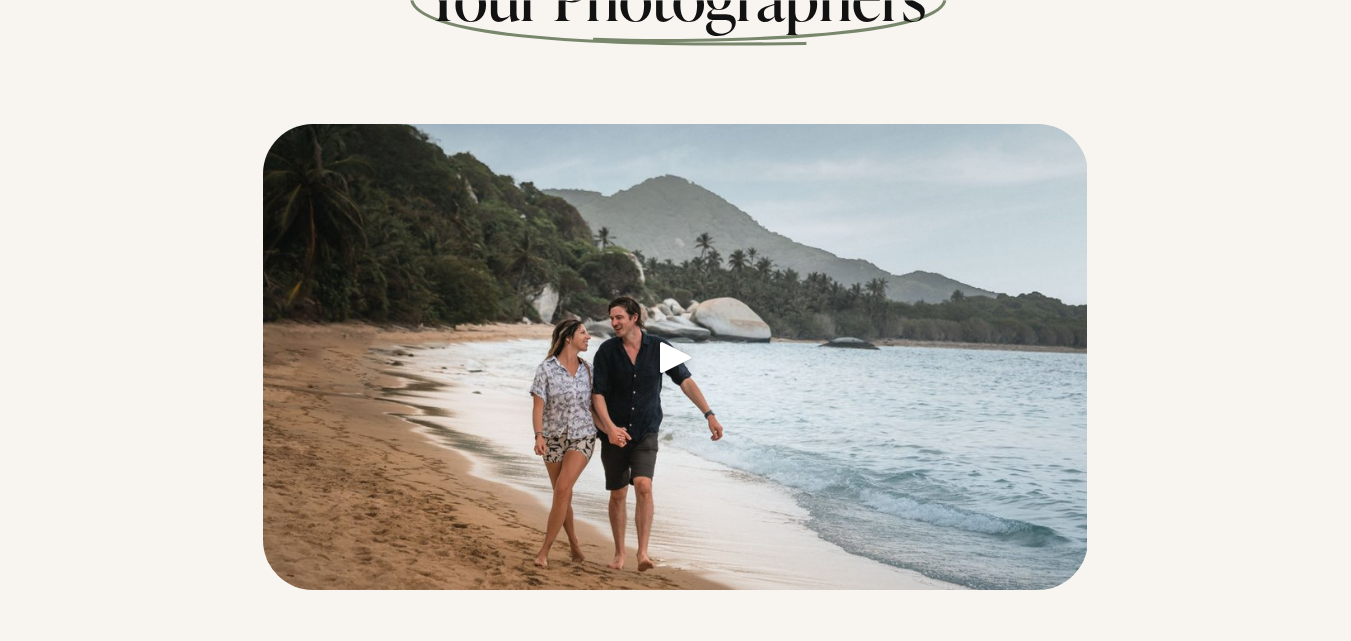click 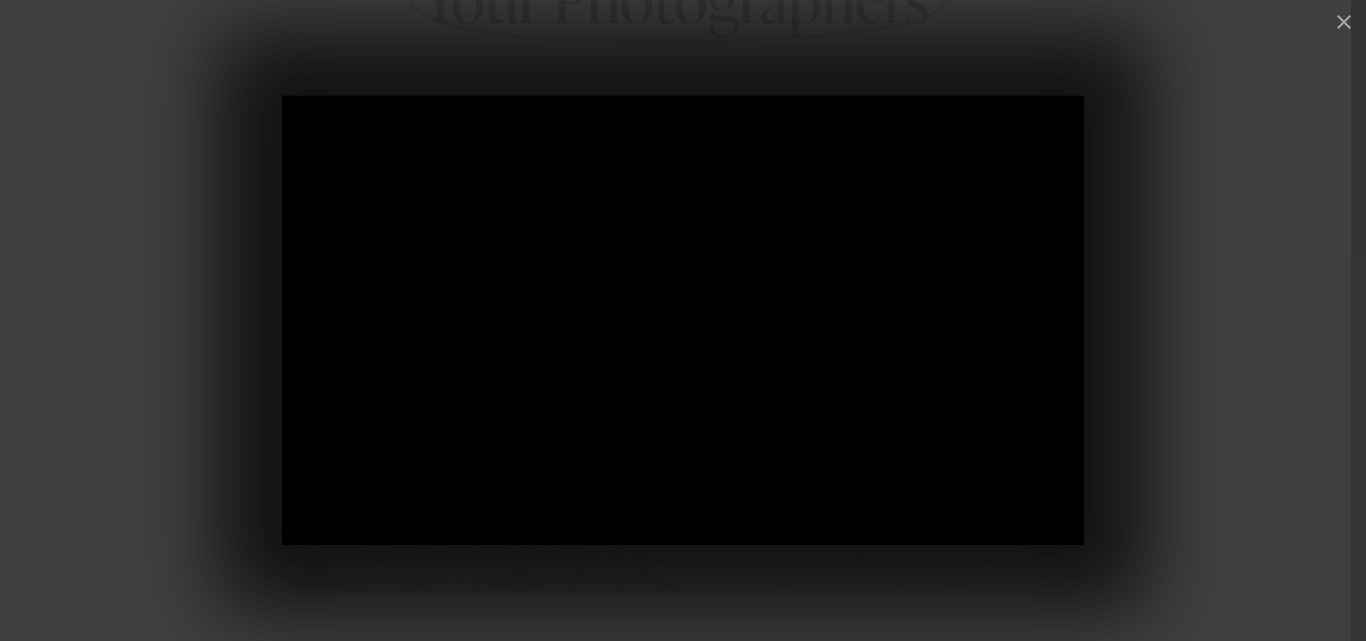 click at bounding box center (1344, 22) 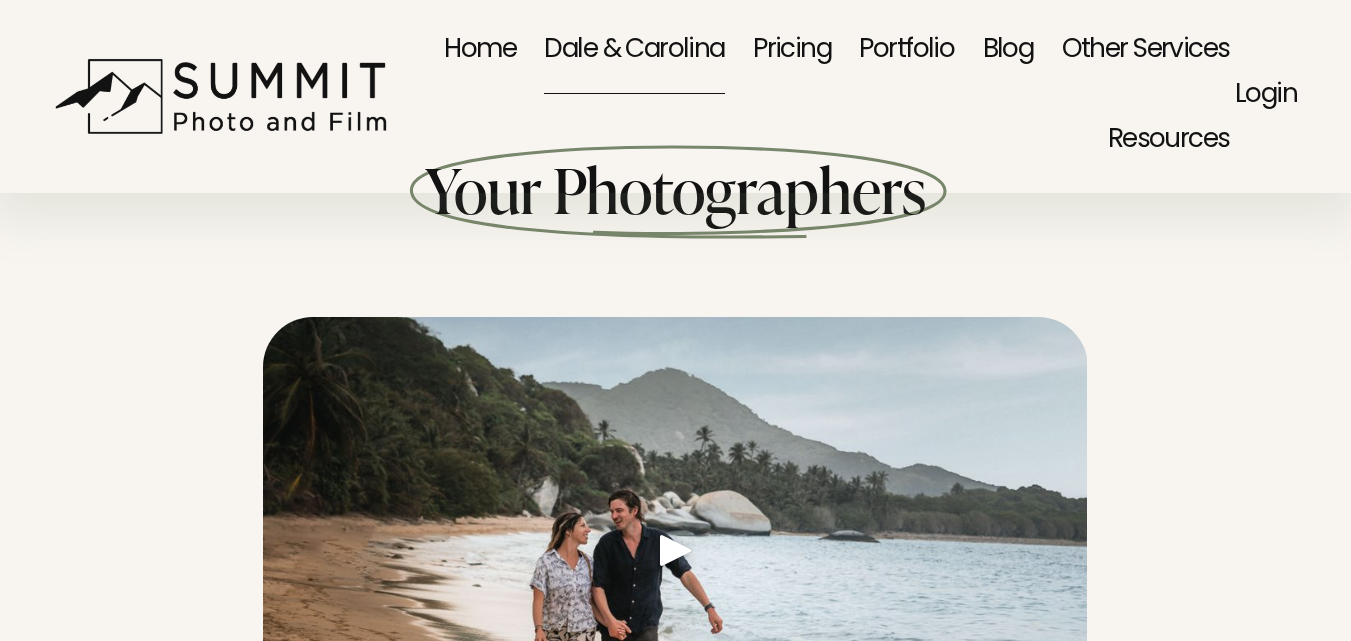 scroll, scrollTop: 0, scrollLeft: 0, axis: both 